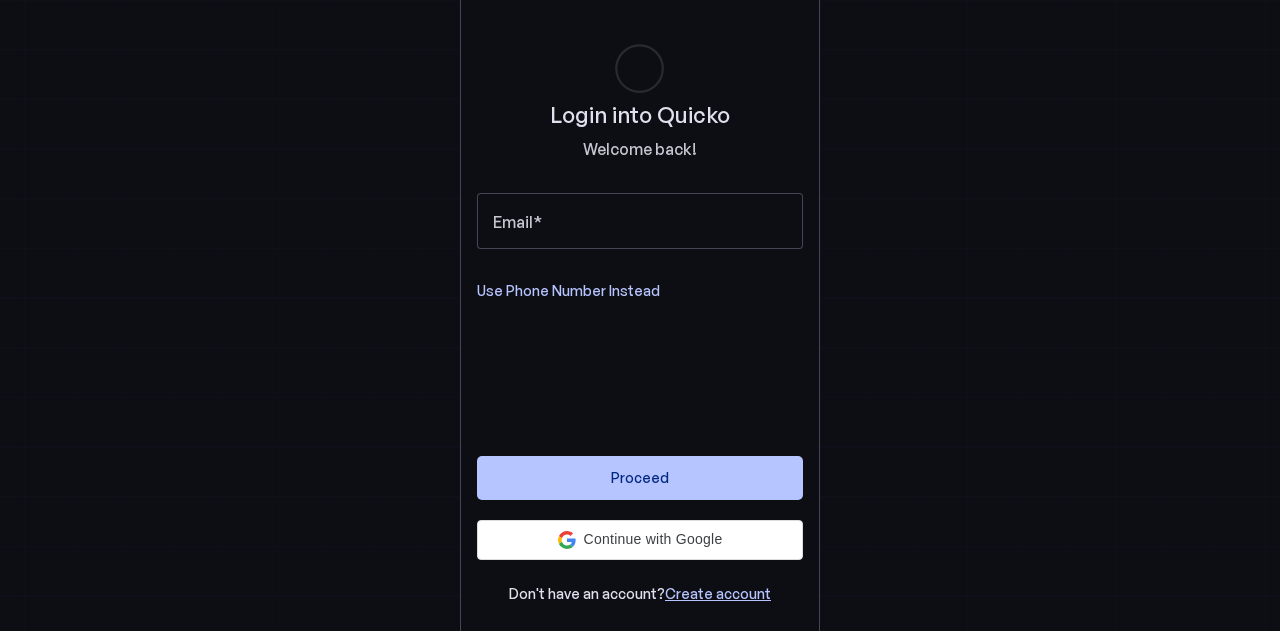 scroll, scrollTop: 0, scrollLeft: 0, axis: both 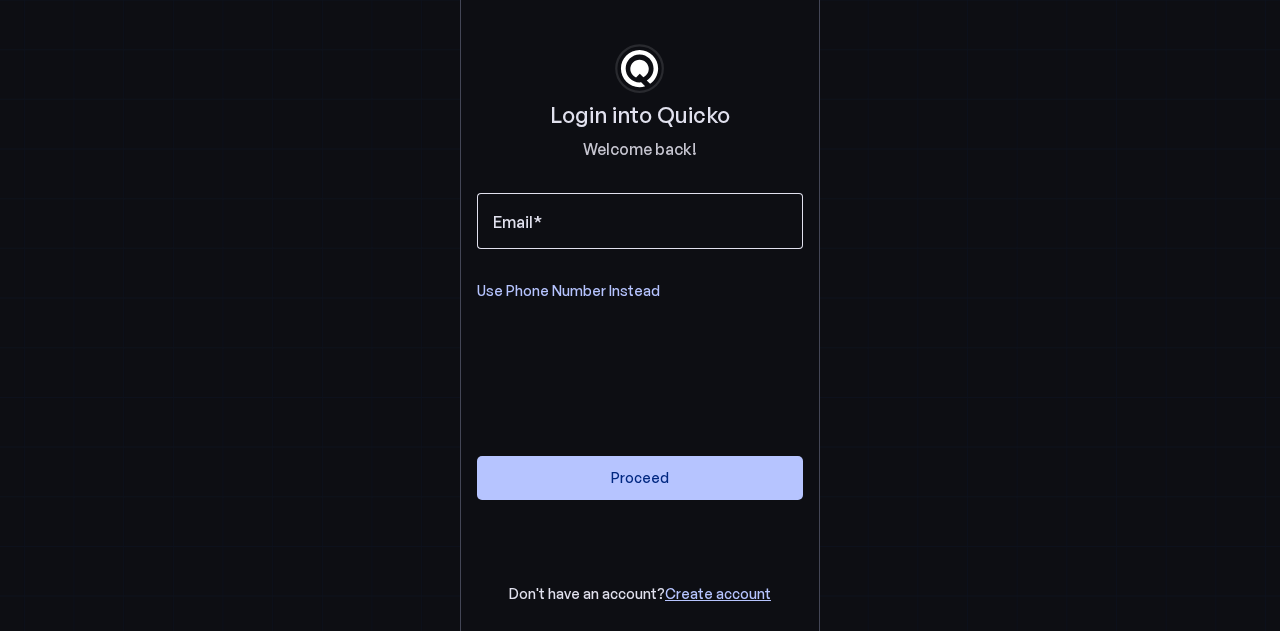 click on "Email" at bounding box center [640, 221] 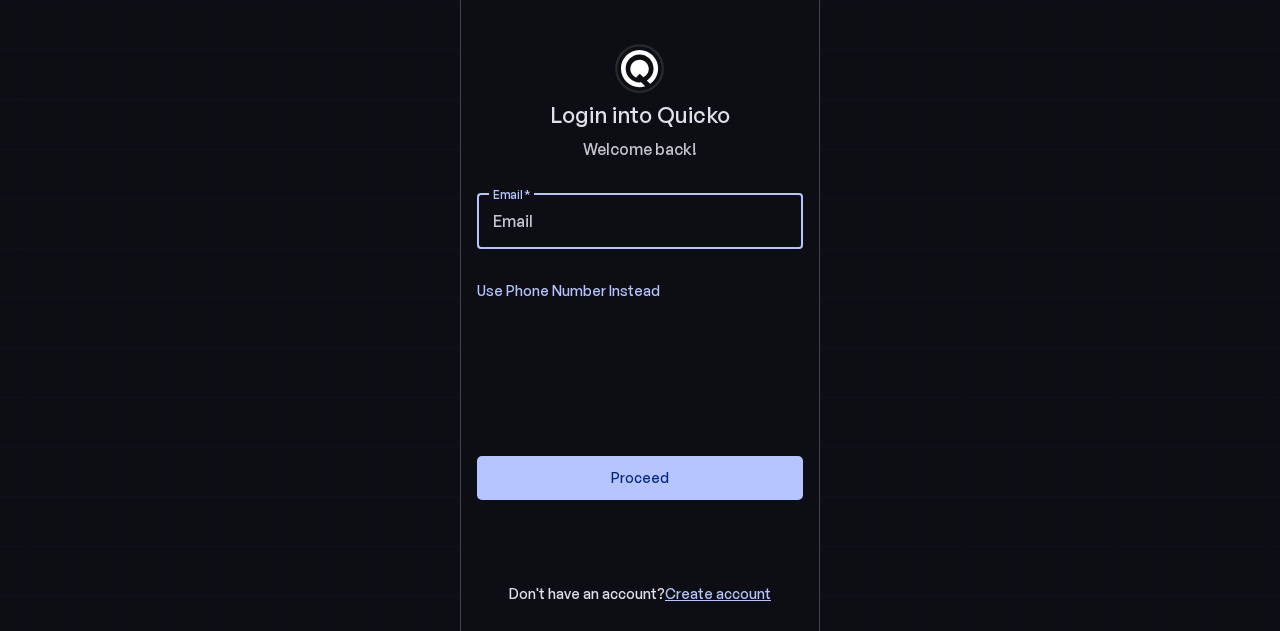 click on "Email" at bounding box center (640, 221) 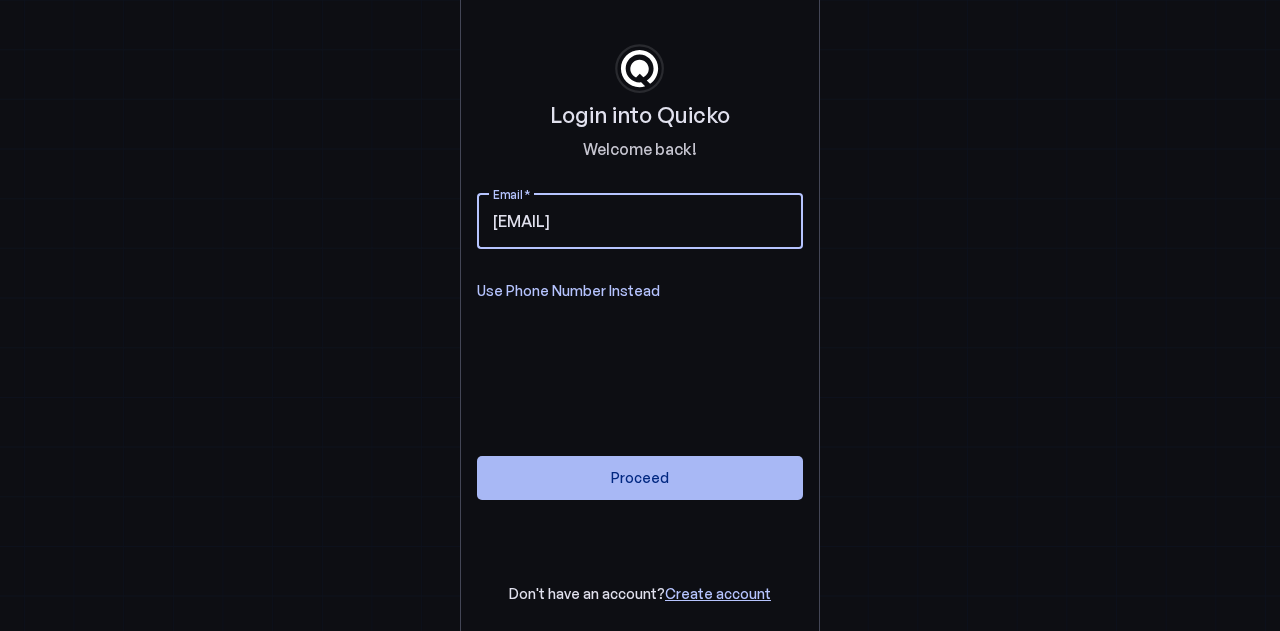 type on "srujan284@gmail.com" 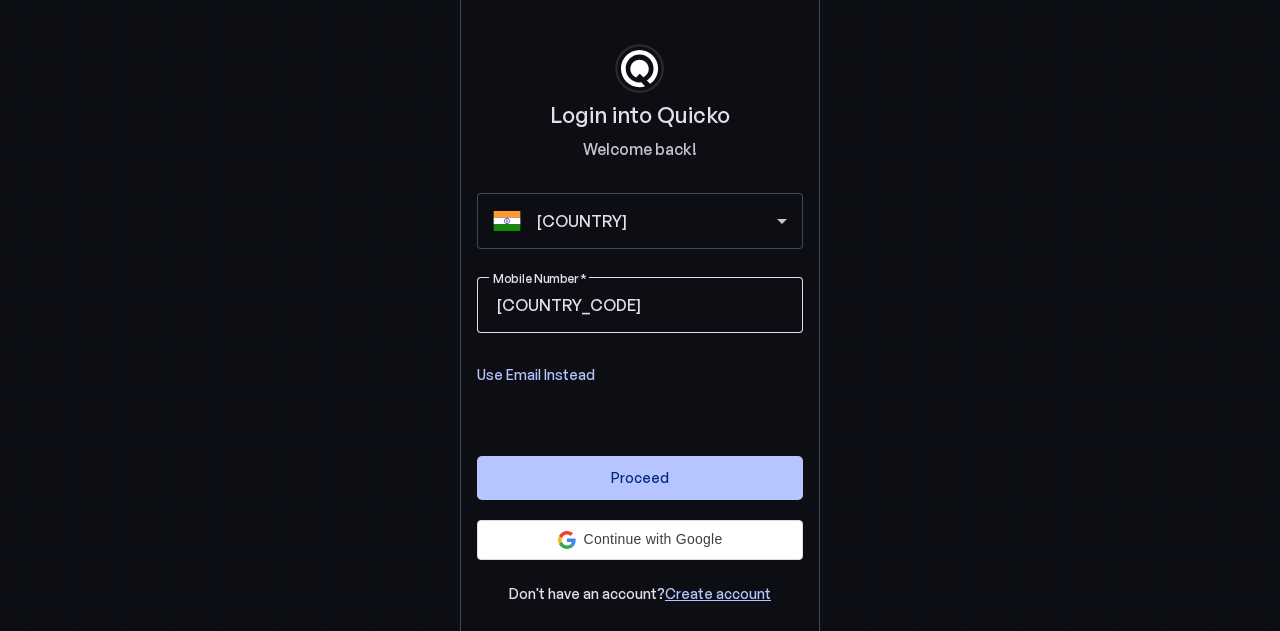 click on "Mobile Number" at bounding box center [716, 305] 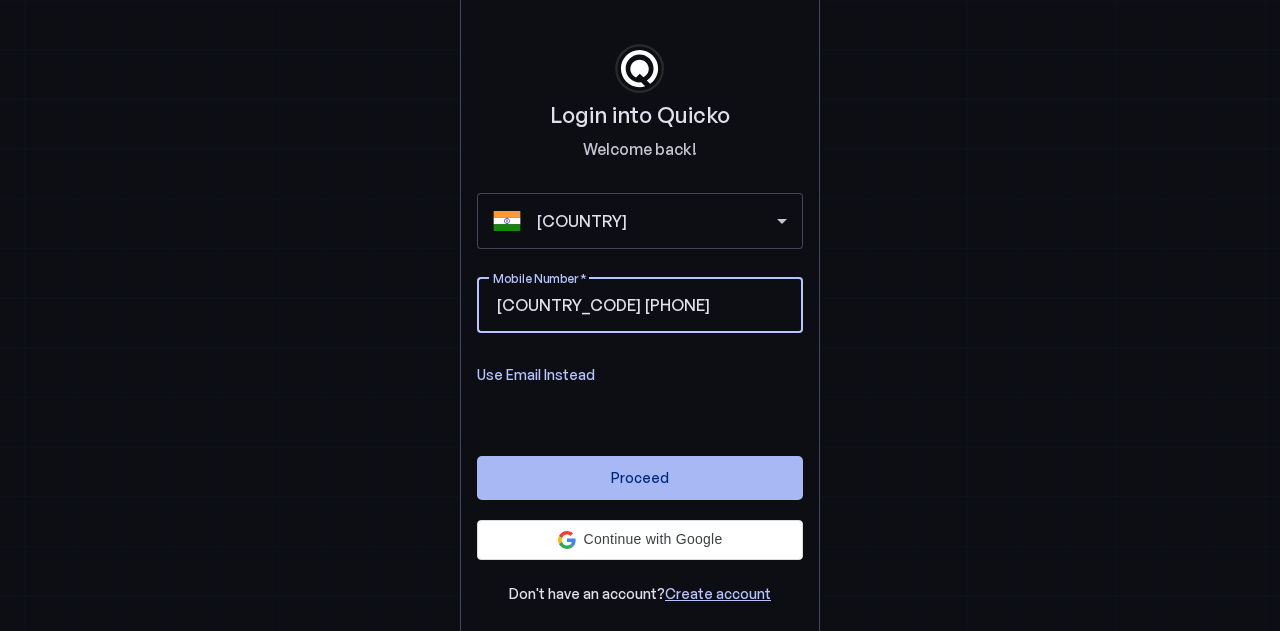 type on "8121777436" 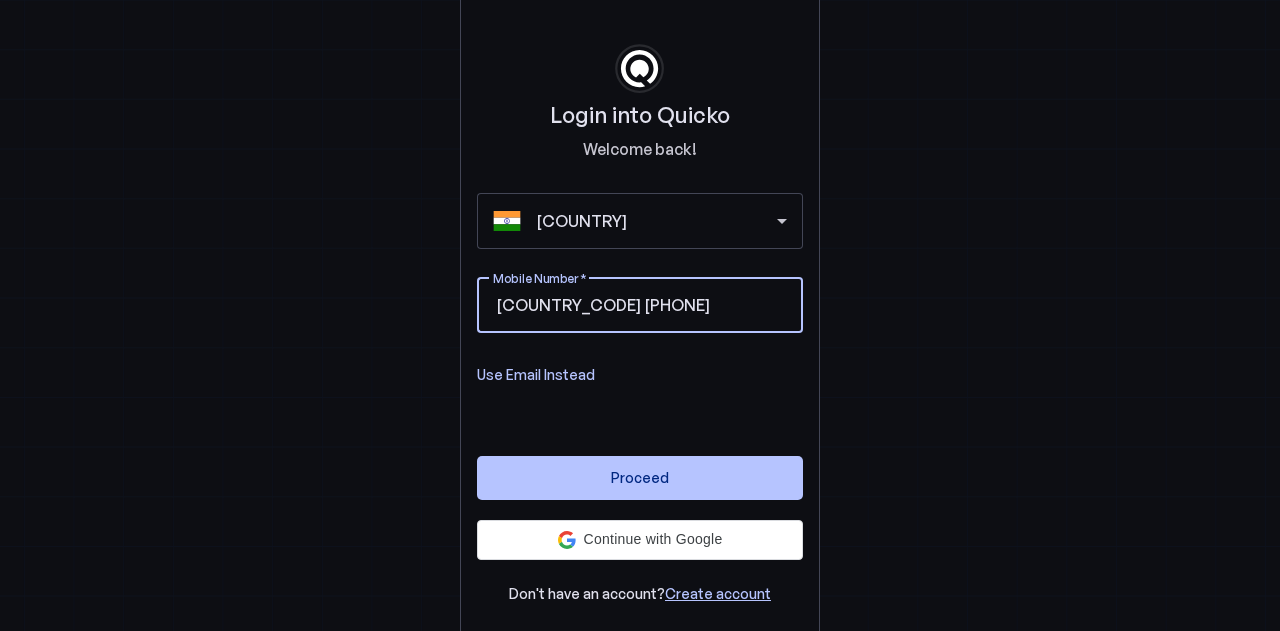 click at bounding box center [640, 478] 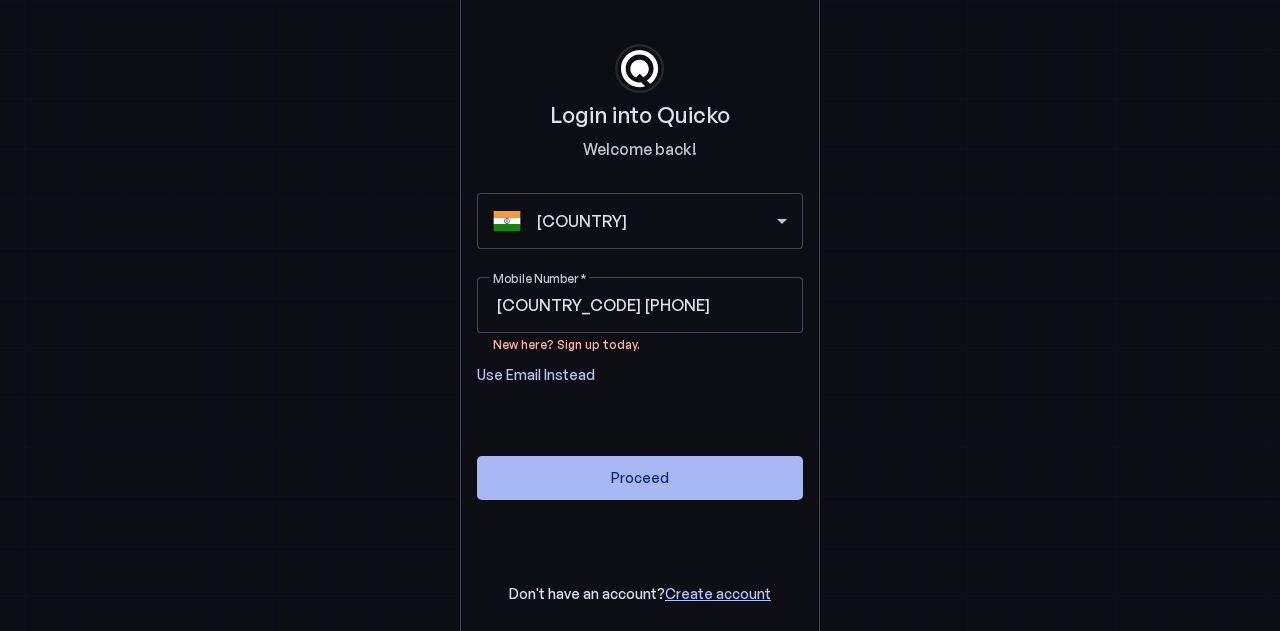 click at bounding box center (640, 478) 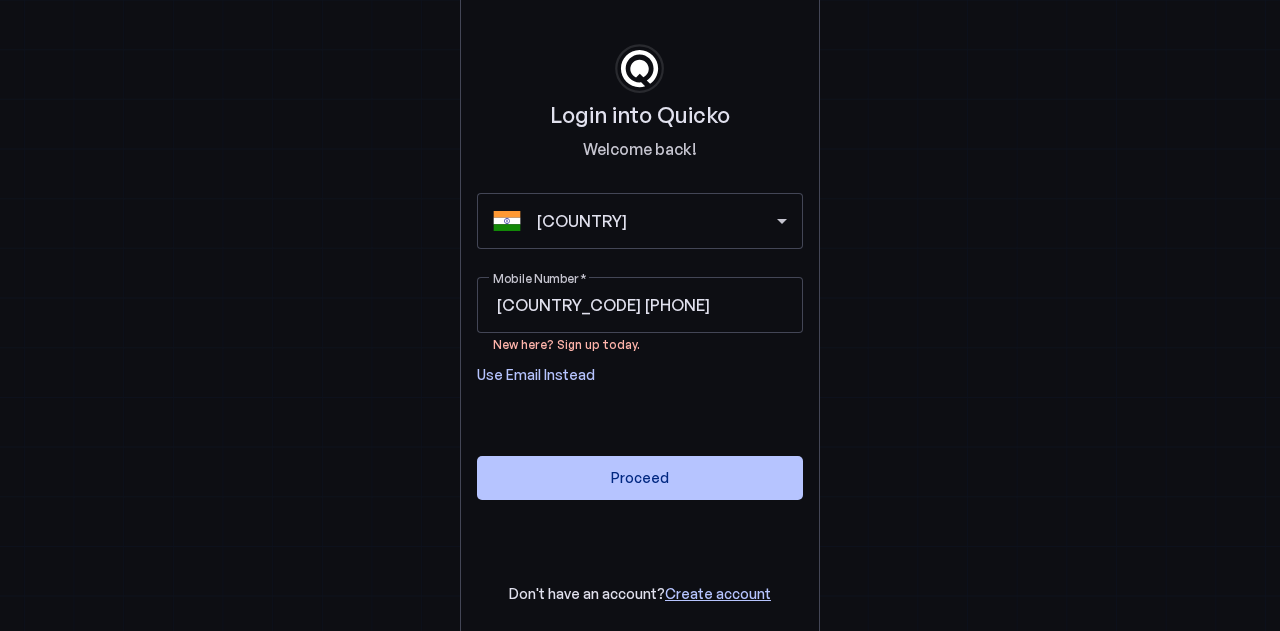 click on "New here? Sign up today." at bounding box center [566, 343] 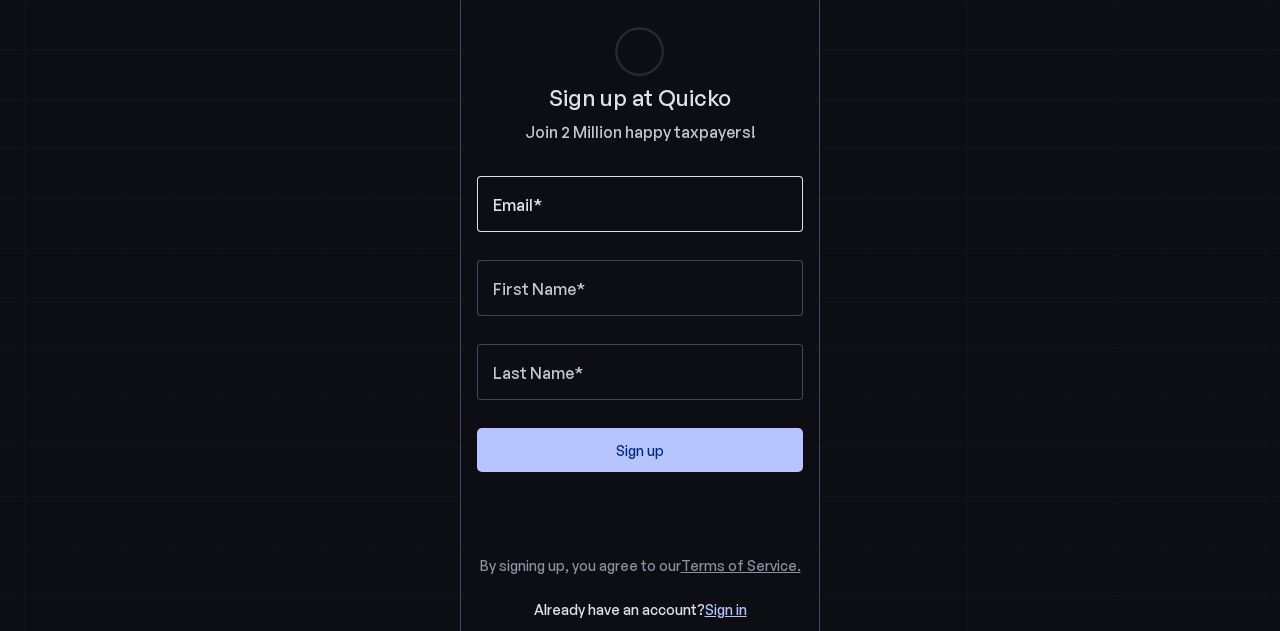 click on "Email" at bounding box center (640, 204) 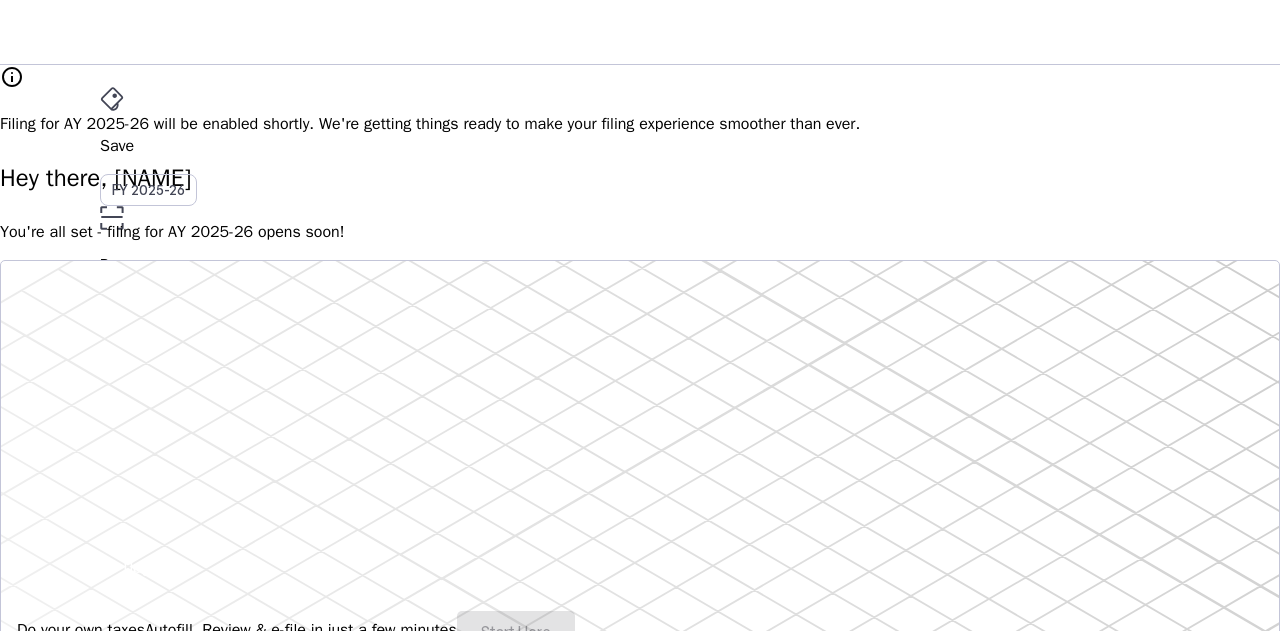 scroll, scrollTop: 200, scrollLeft: 0, axis: vertical 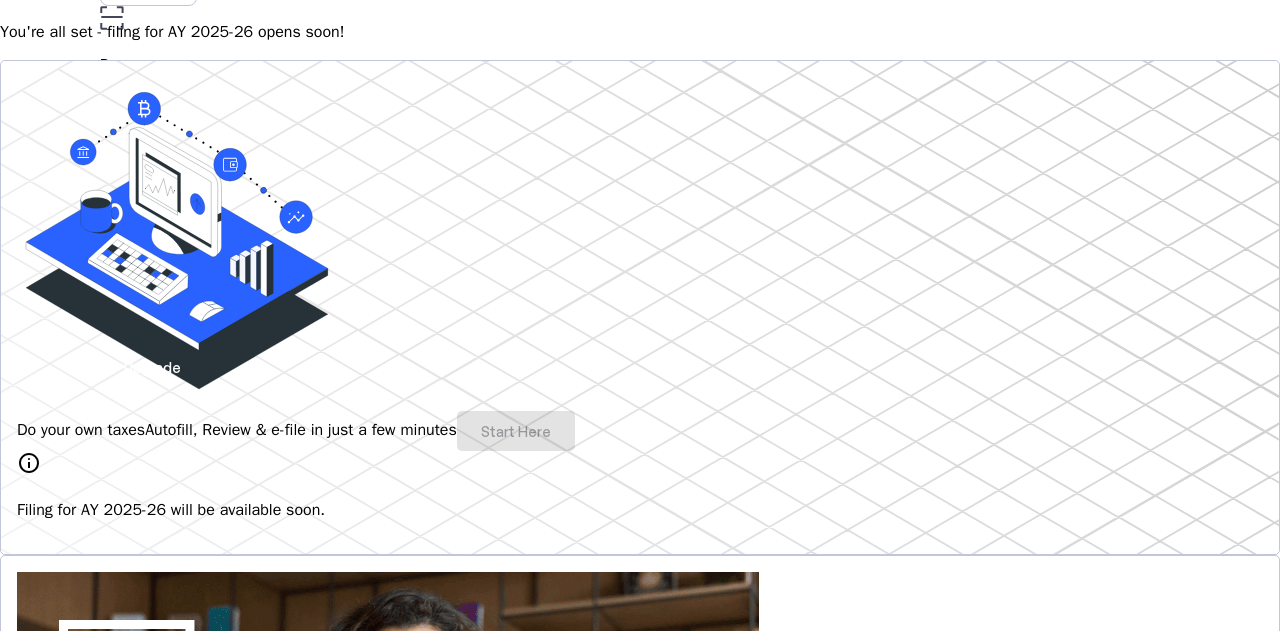 click on "Do your own taxes   Autofill, Review & e-file in just a few minutes   Start Here" at bounding box center [640, 431] 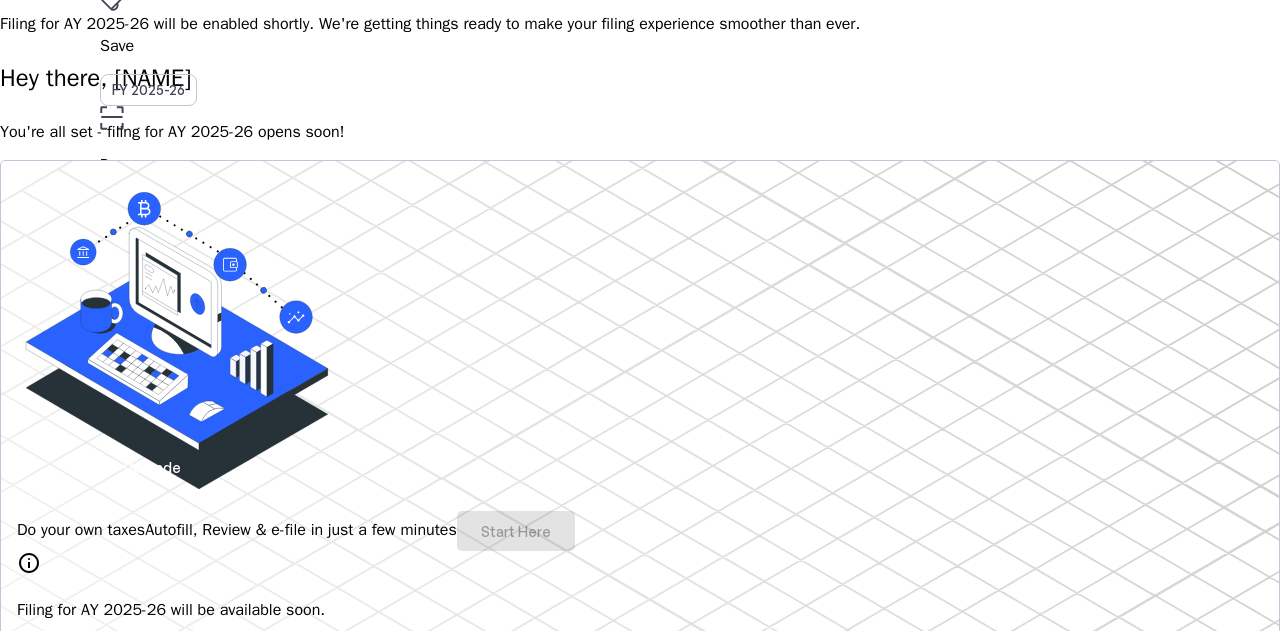 scroll, scrollTop: 0, scrollLeft: 0, axis: both 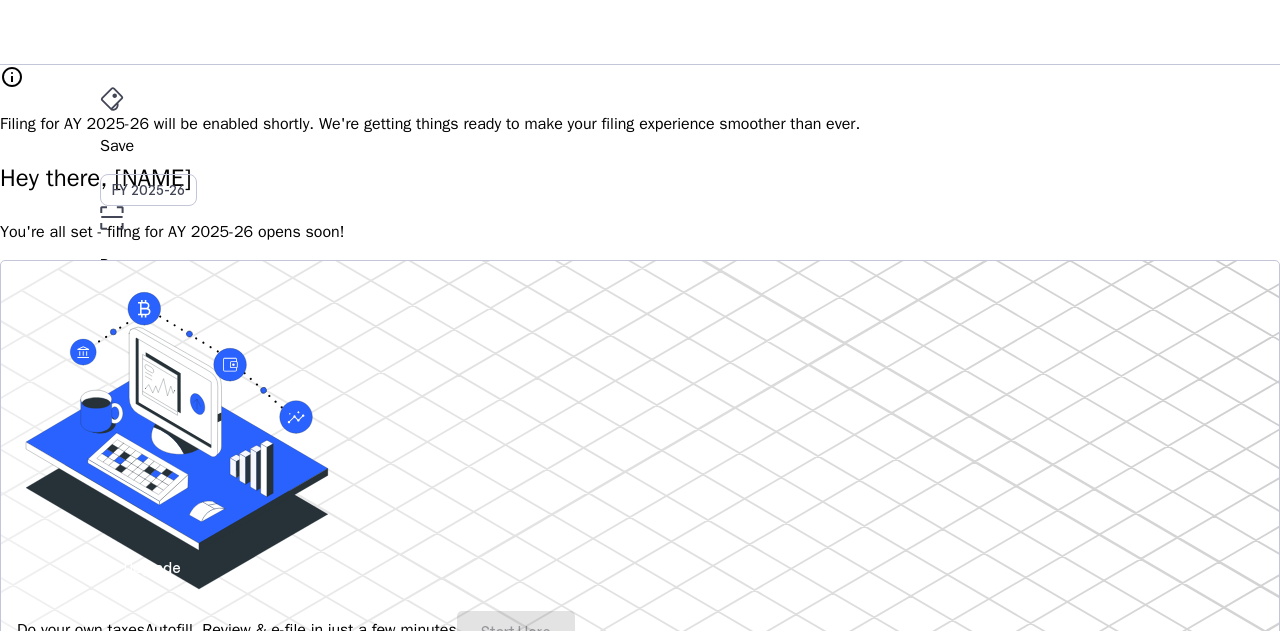 click on "File" at bounding box center [640, 352] 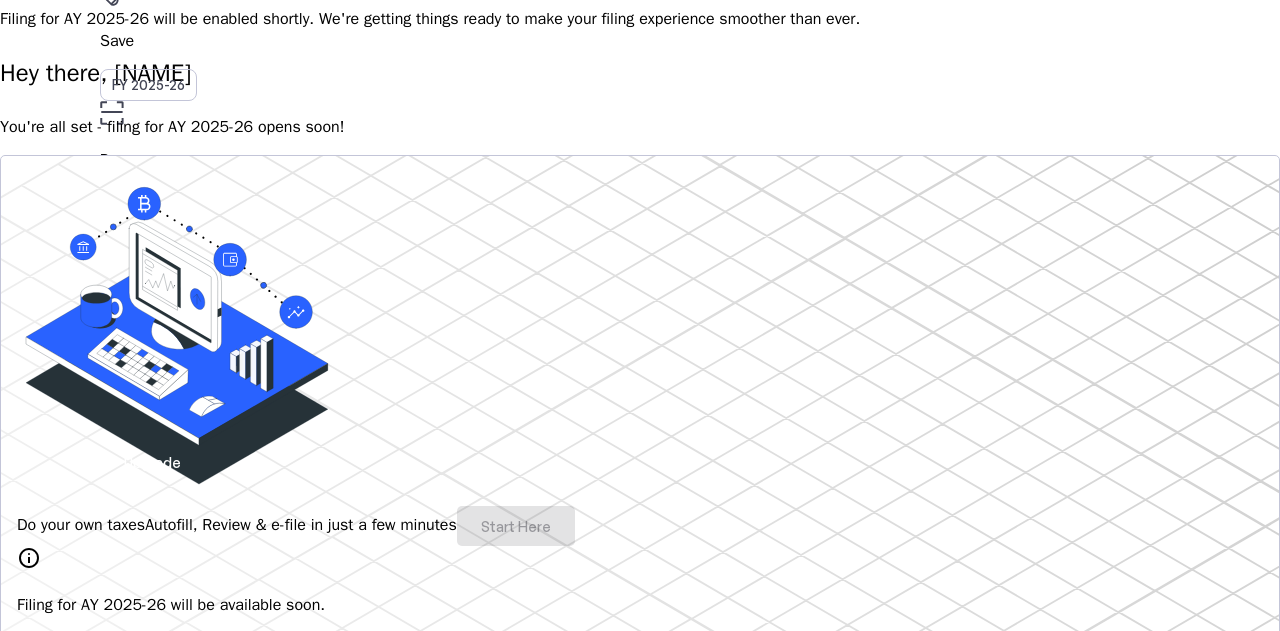 scroll, scrollTop: 300, scrollLeft: 0, axis: vertical 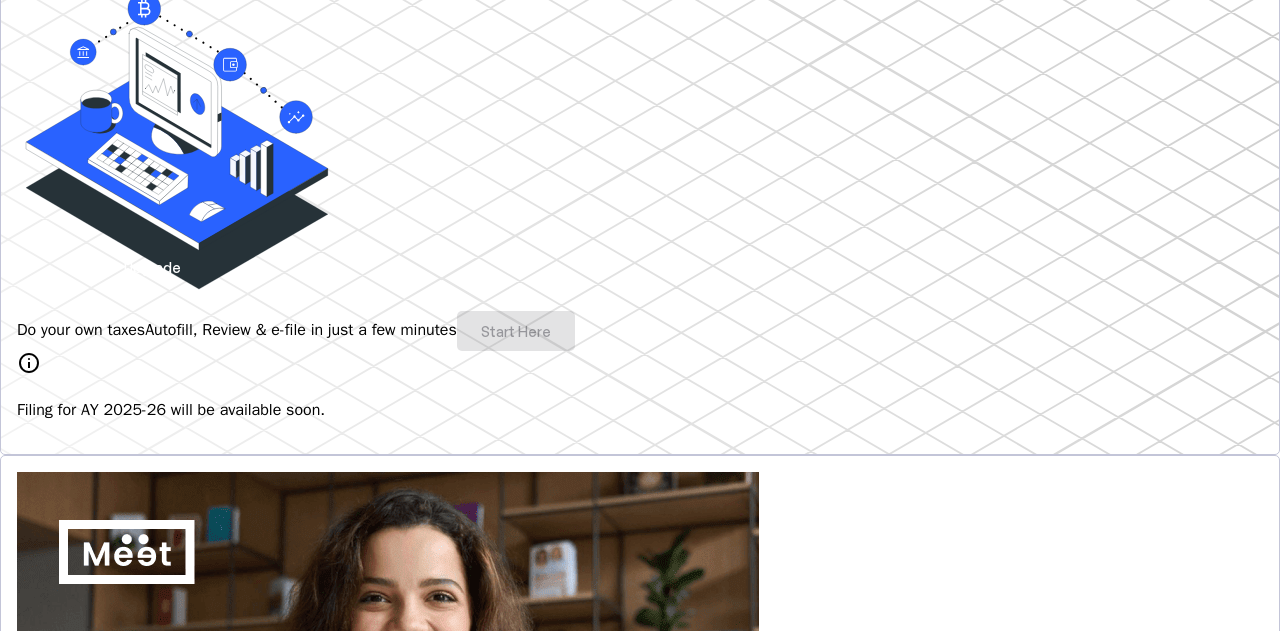 click on "Do your own taxes   Autofill, Review & e-file in just a few minutes   Start Here" at bounding box center (640, 331) 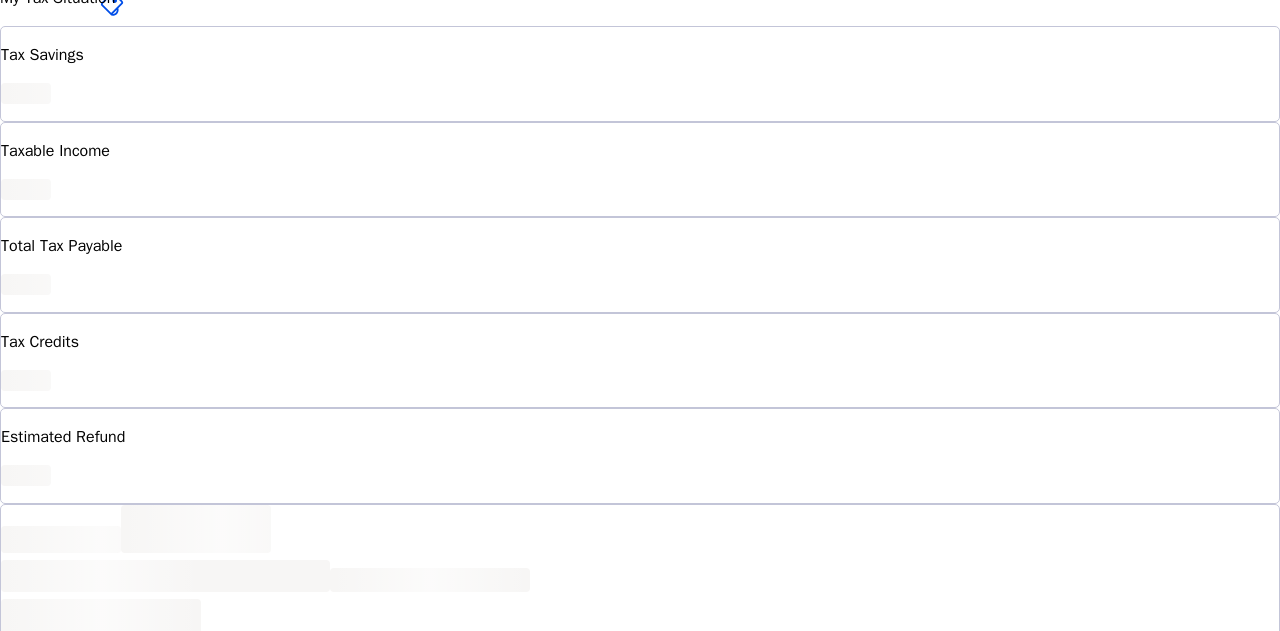 scroll, scrollTop: 0, scrollLeft: 0, axis: both 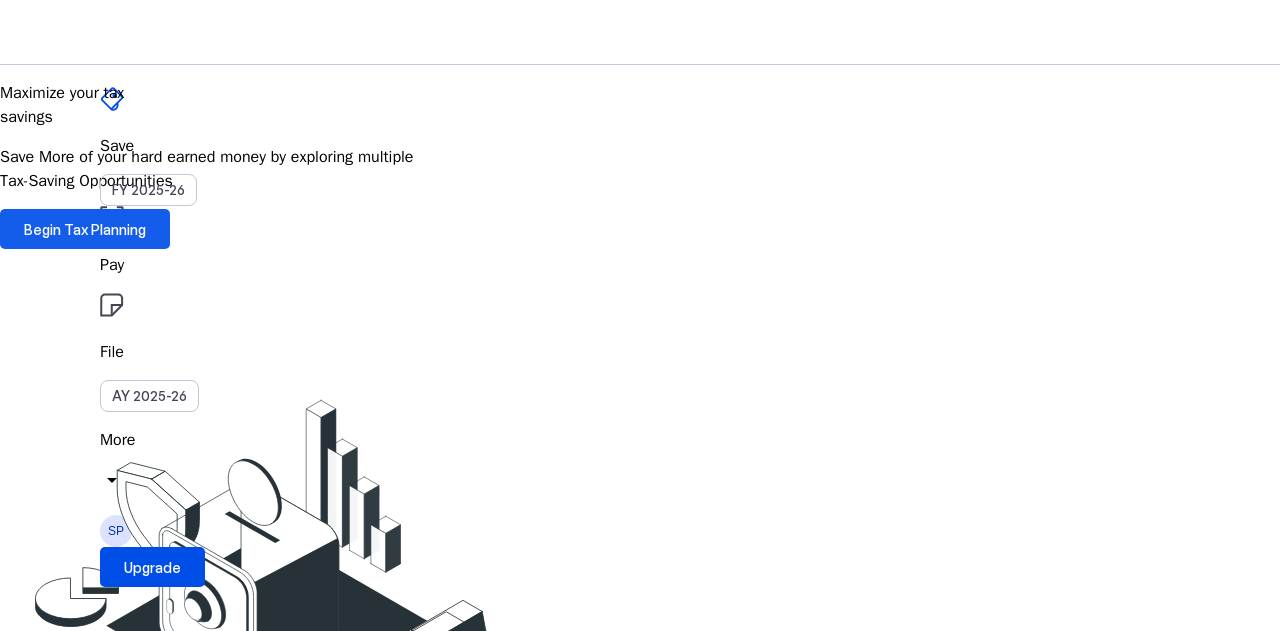 click on "Begin Tax Planning" at bounding box center (85, 229) 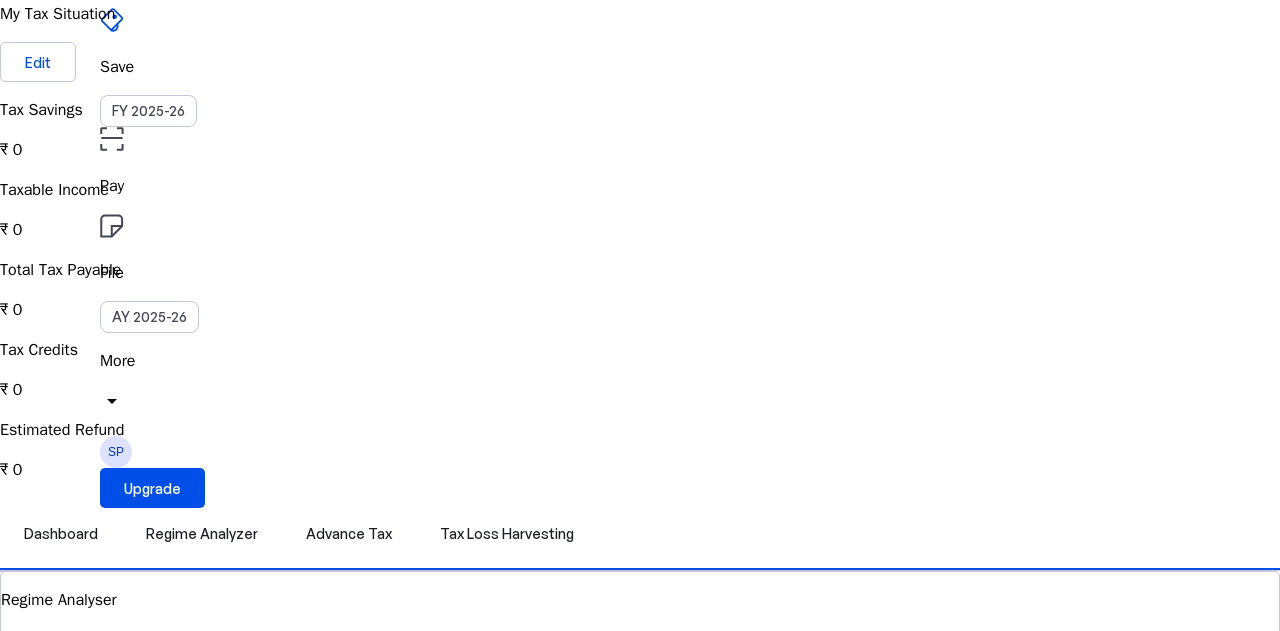 scroll, scrollTop: 200, scrollLeft: 0, axis: vertical 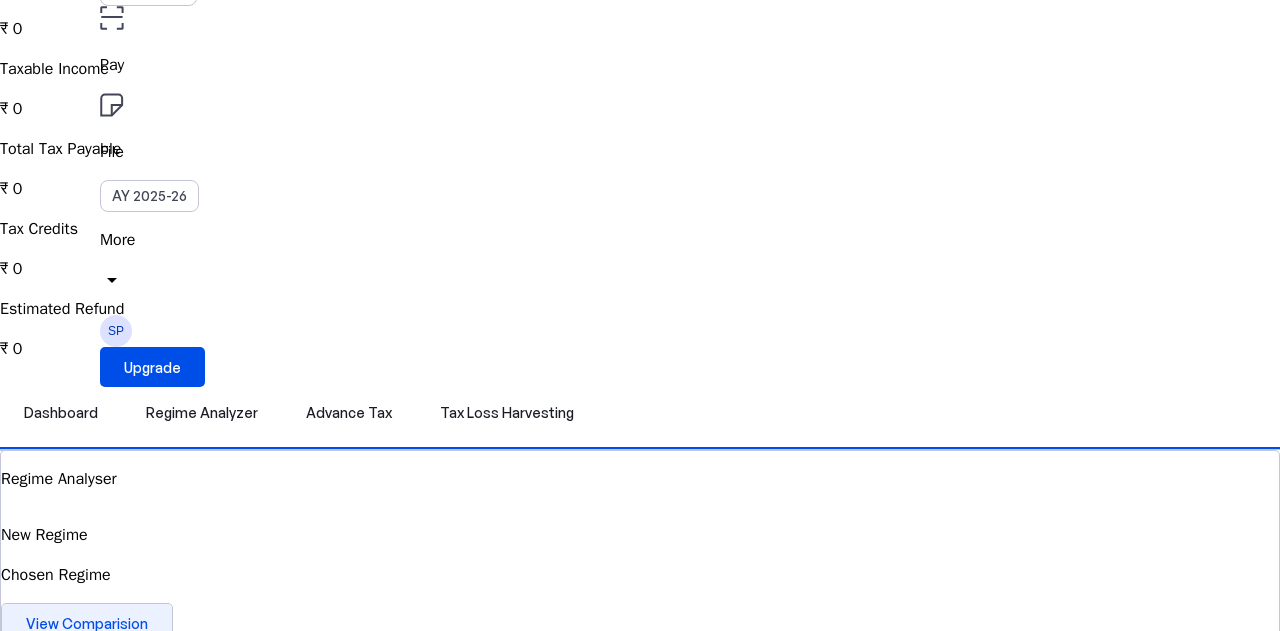 click at bounding box center [87, 623] 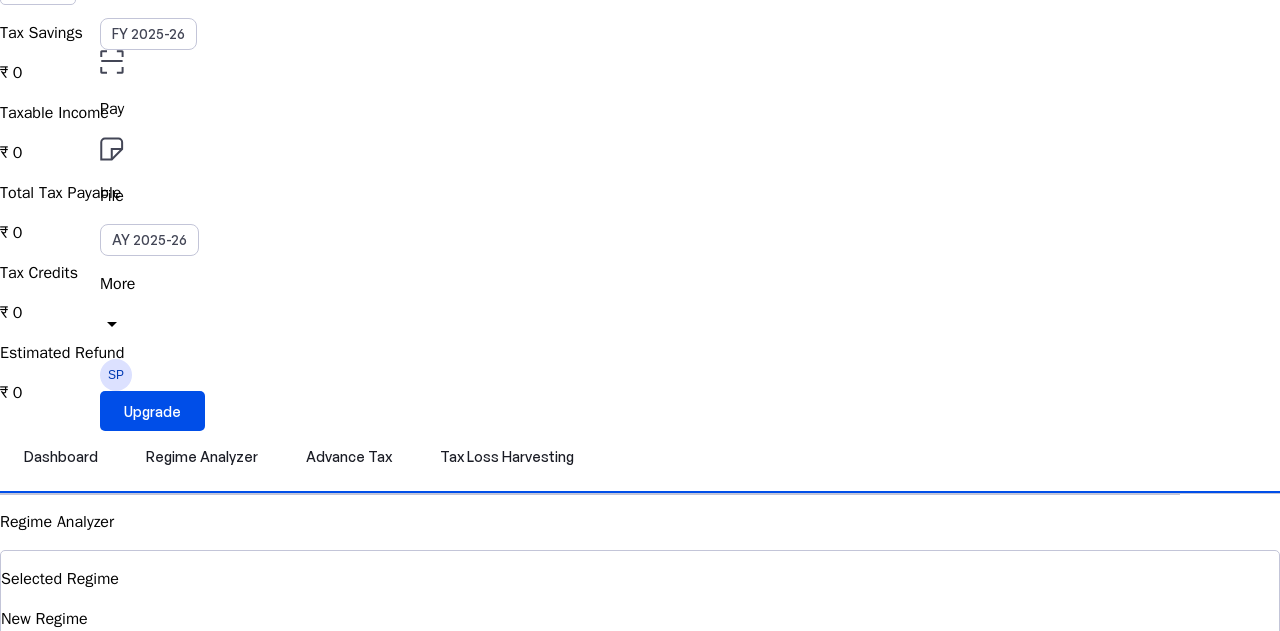 scroll, scrollTop: 200, scrollLeft: 0, axis: vertical 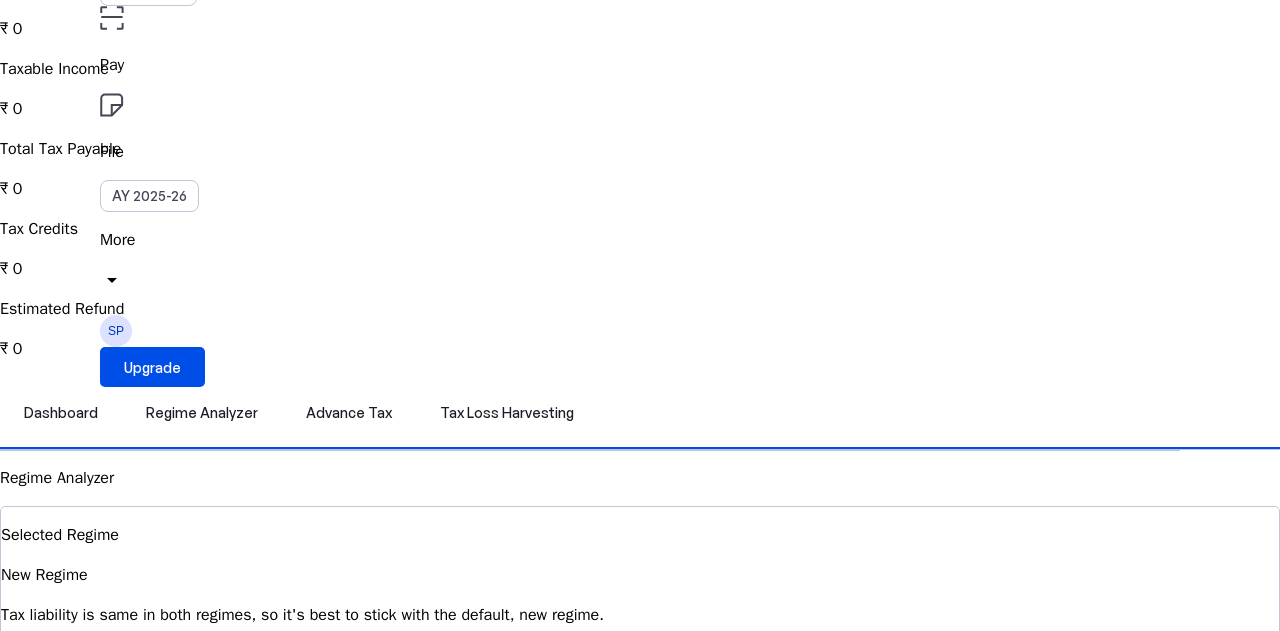 click on "Switch Regime" at bounding box center [75, 663] 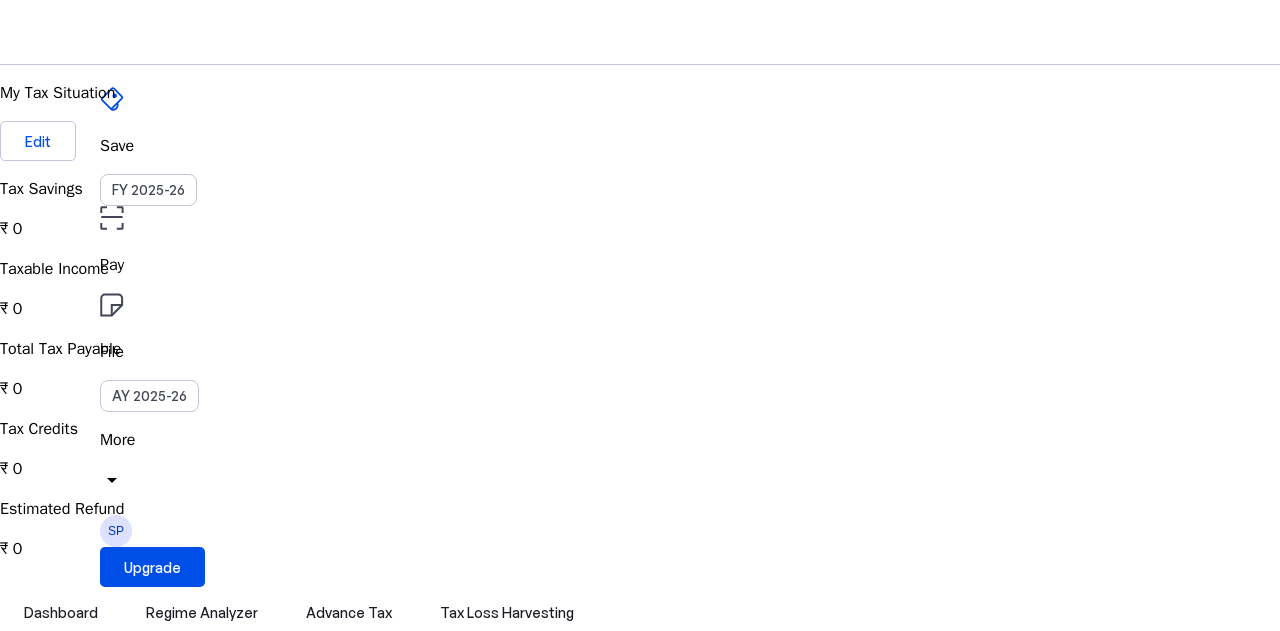 click on "No, Cancel" at bounding box center [186, 2980] 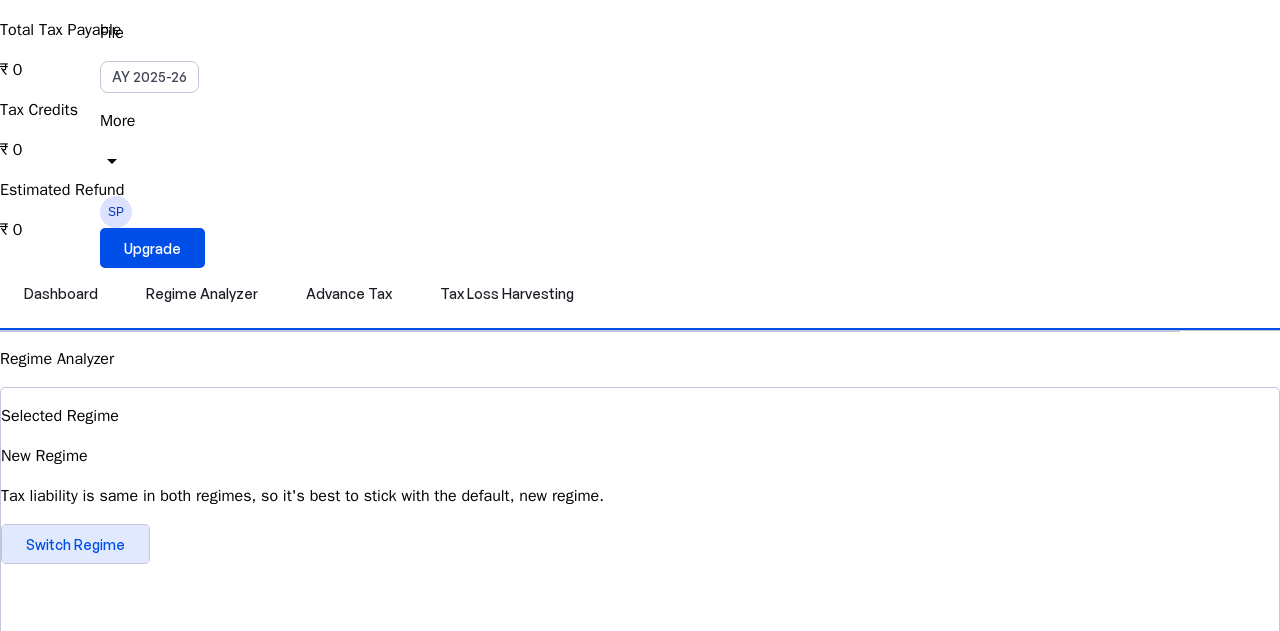 scroll, scrollTop: 0, scrollLeft: 0, axis: both 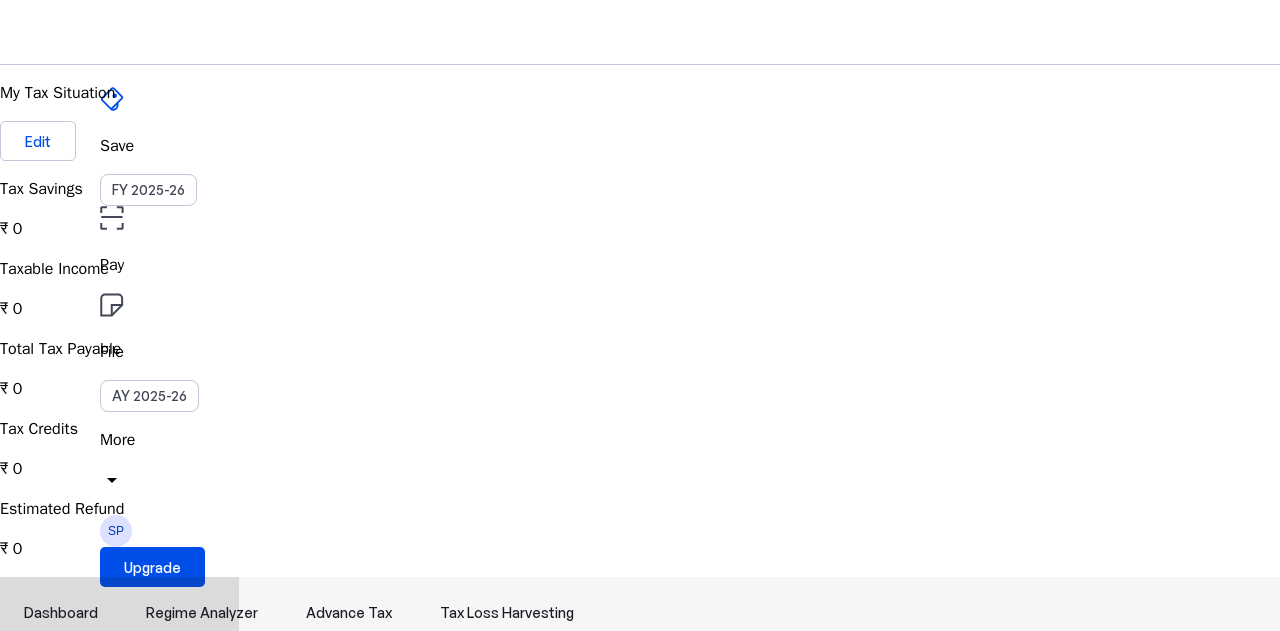 click on "Advance Tax" at bounding box center (349, 613) 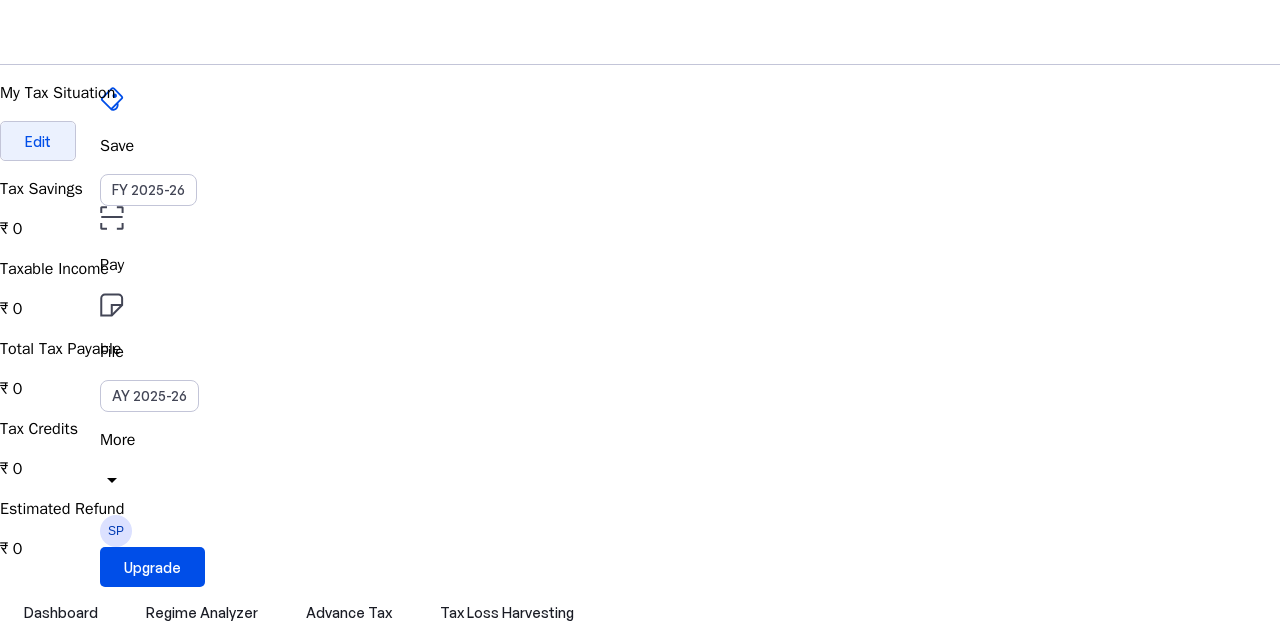 click on "Edit" at bounding box center (38, 141) 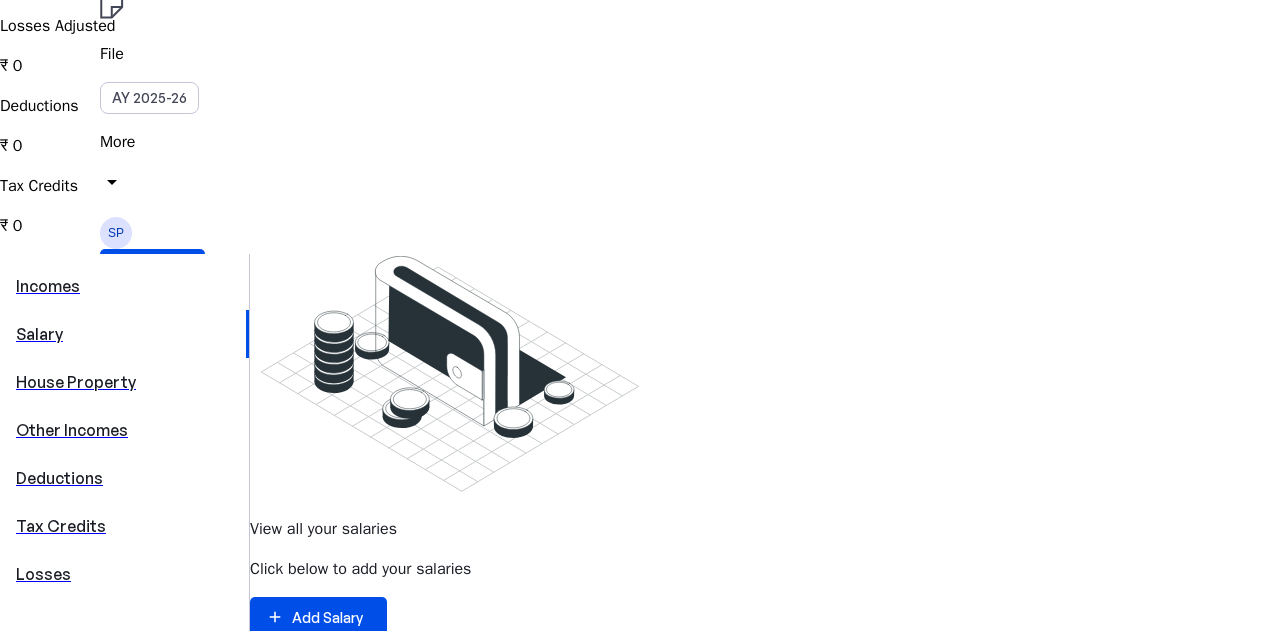scroll, scrollTop: 300, scrollLeft: 0, axis: vertical 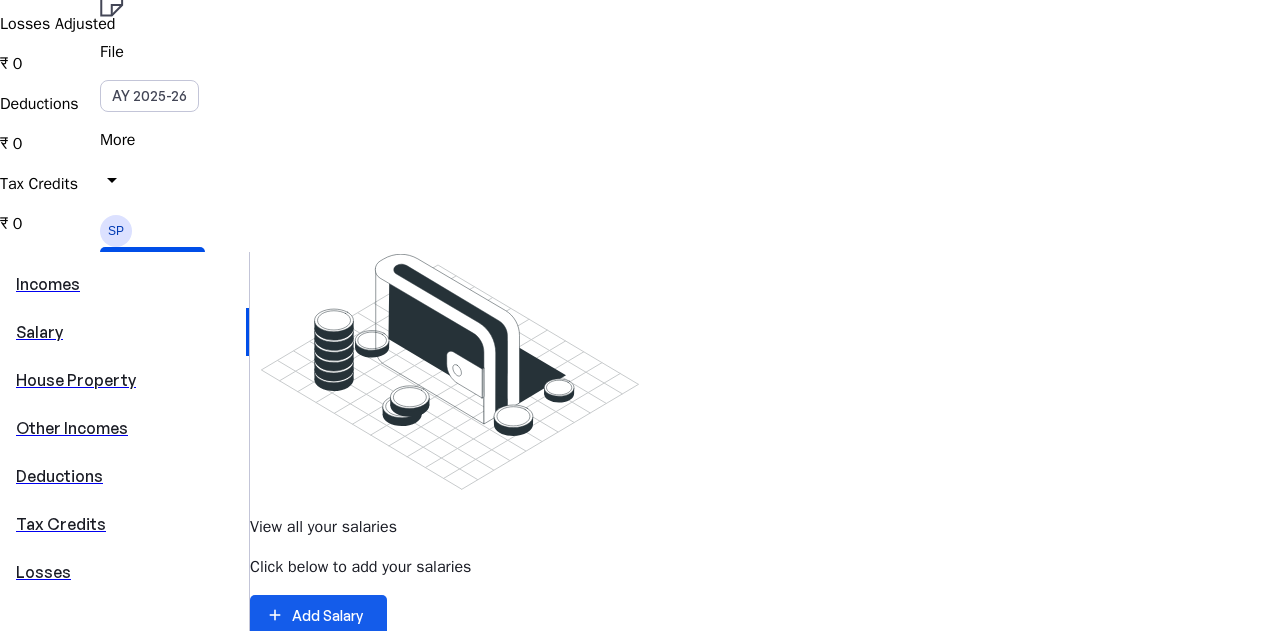 click at bounding box center [318, 615] 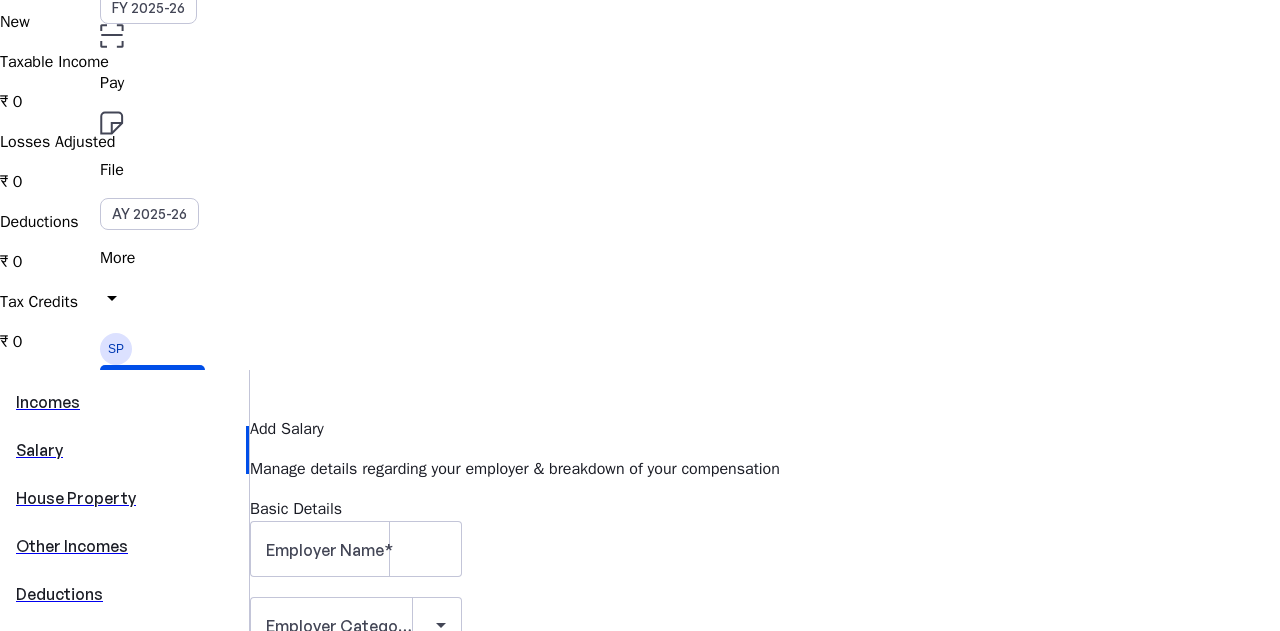 scroll, scrollTop: 200, scrollLeft: 0, axis: vertical 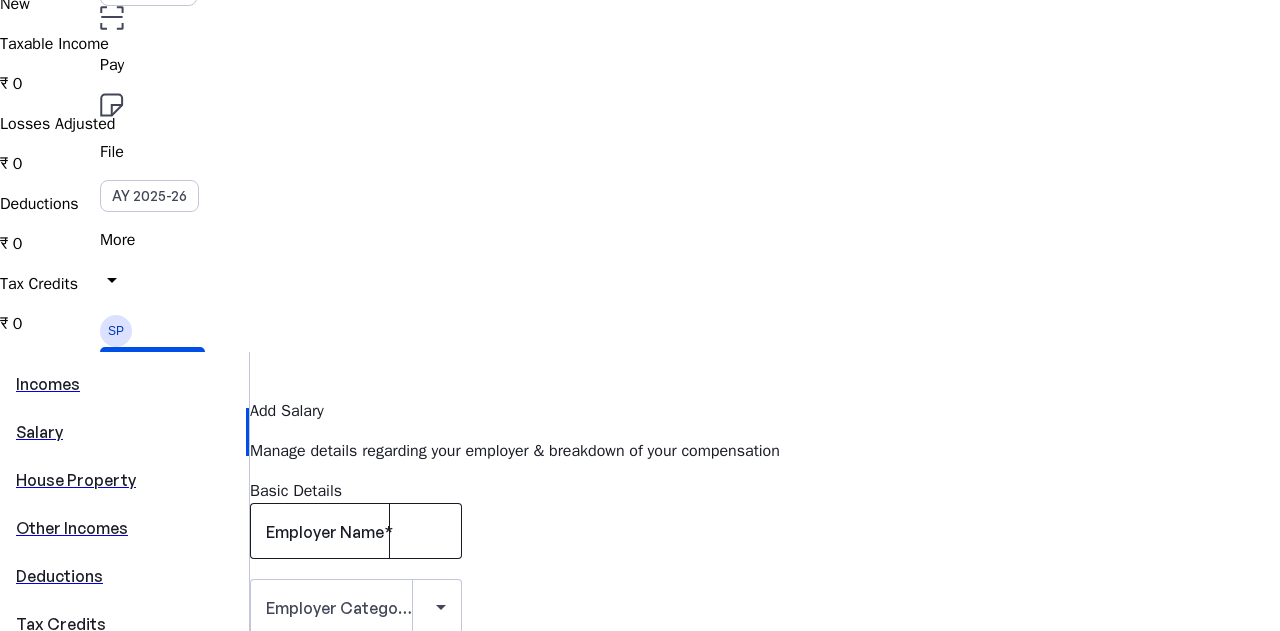 click at bounding box center [388, 532] 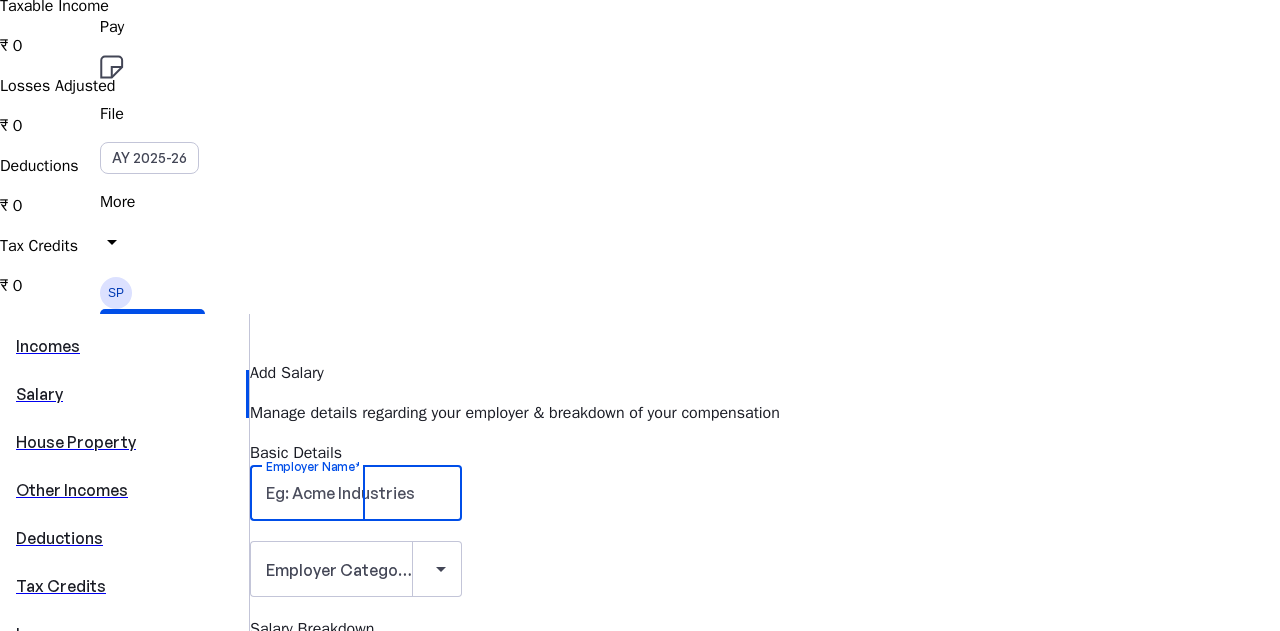 scroll, scrollTop: 0, scrollLeft: 0, axis: both 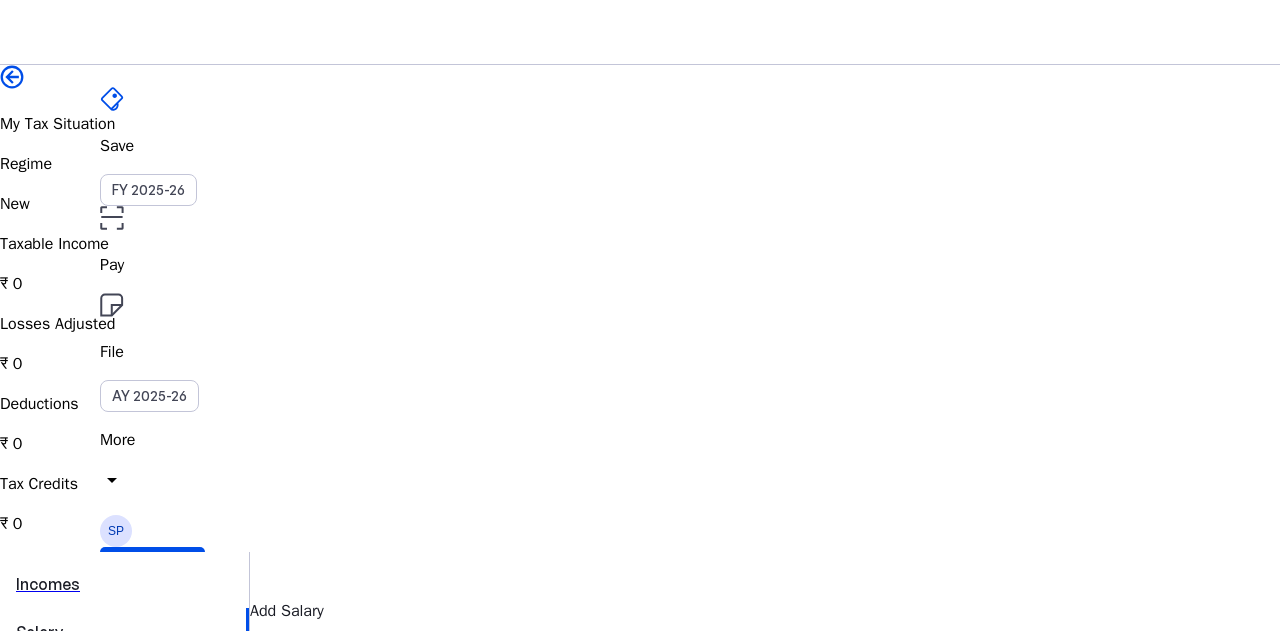 click at bounding box center [12, 77] 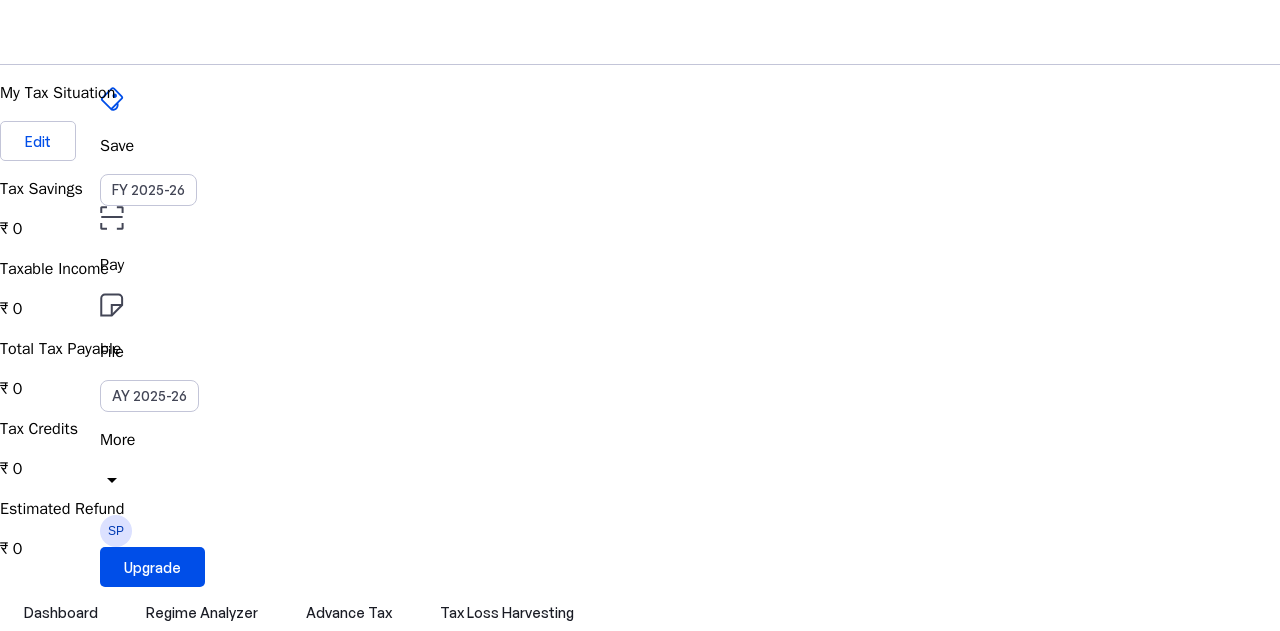 click on "More" at bounding box center [640, 440] 